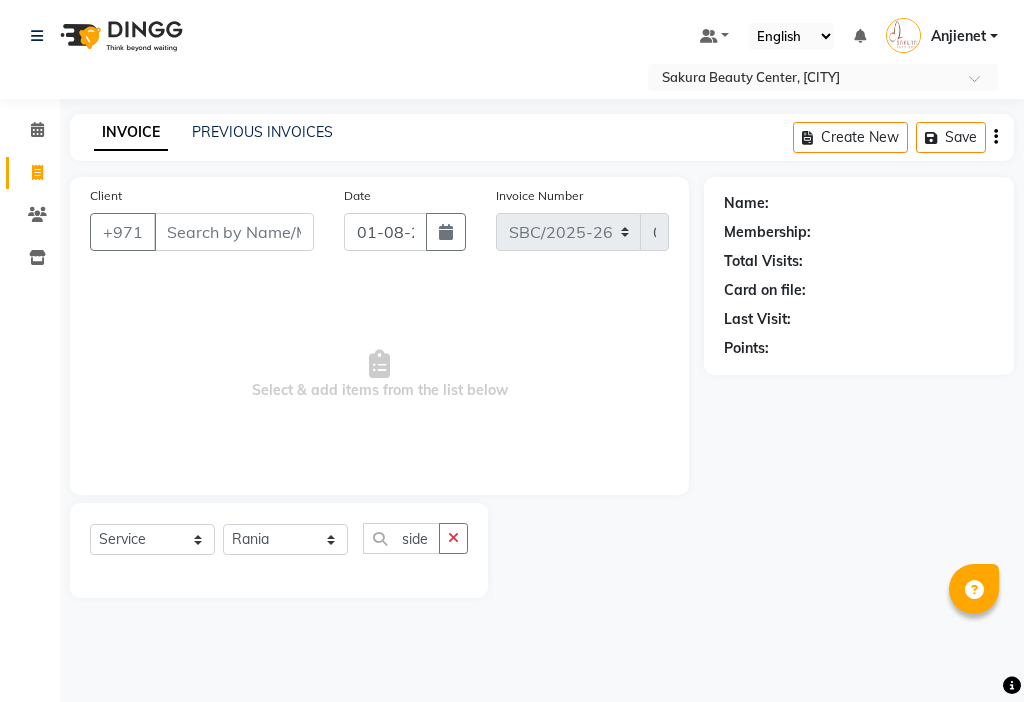 select on "service" 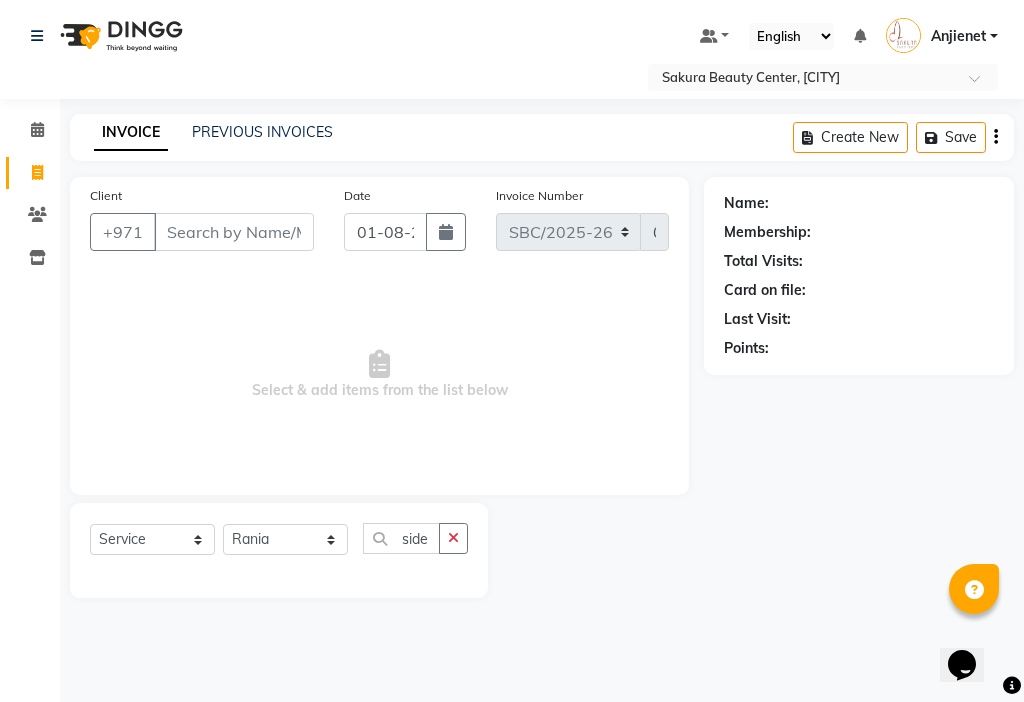 scroll, scrollTop: 0, scrollLeft: 0, axis: both 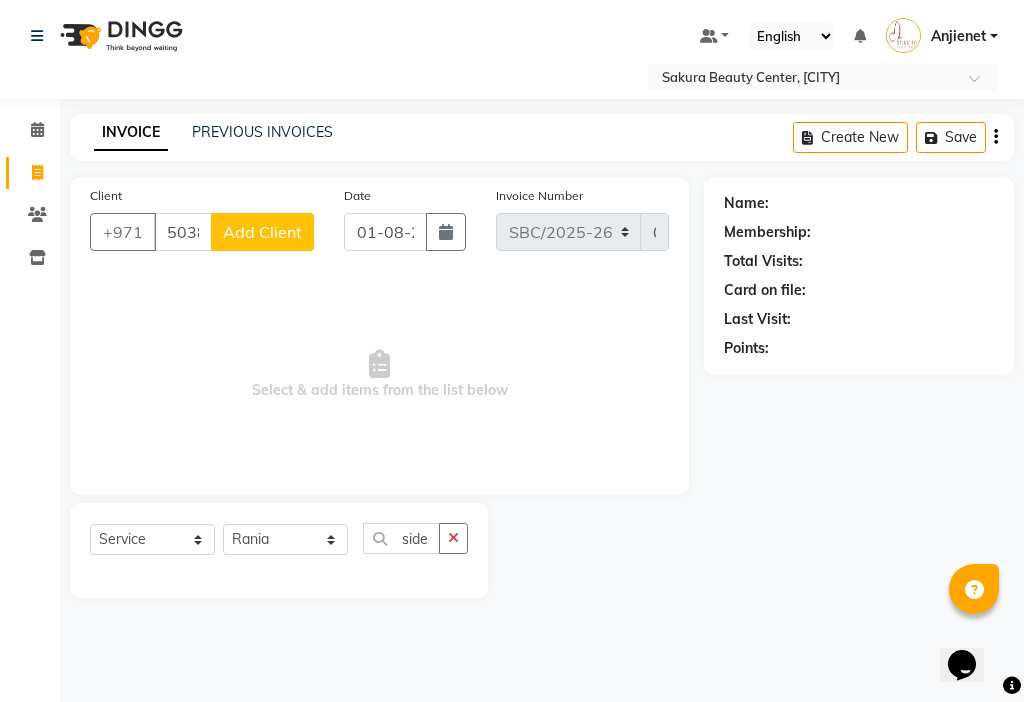 type on "503887788" 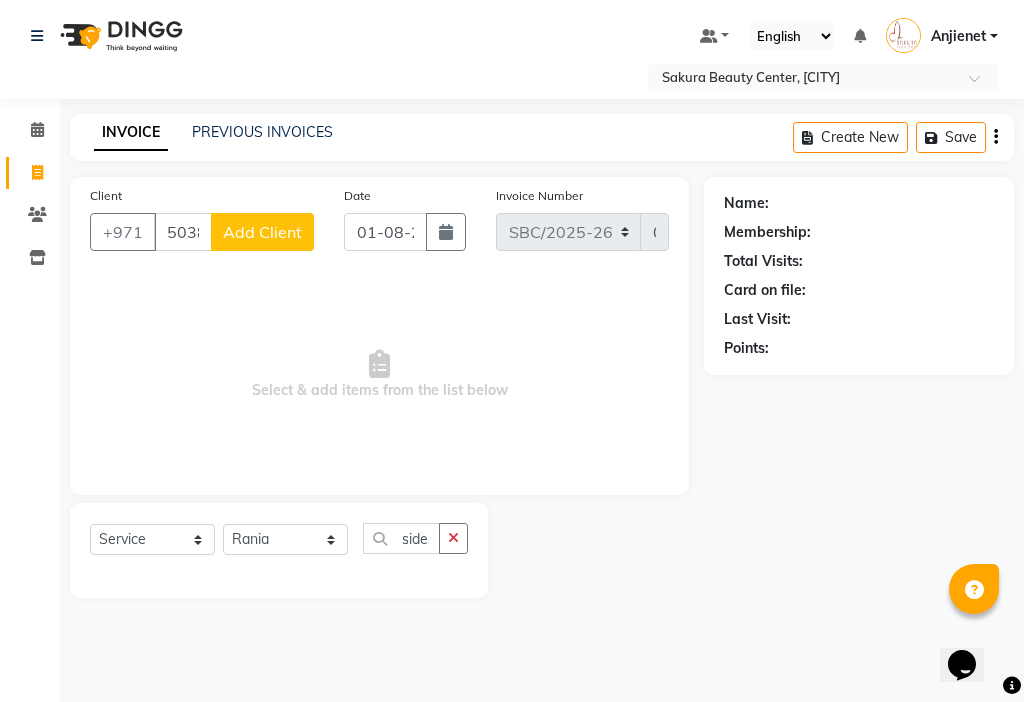 click on "Add Client" 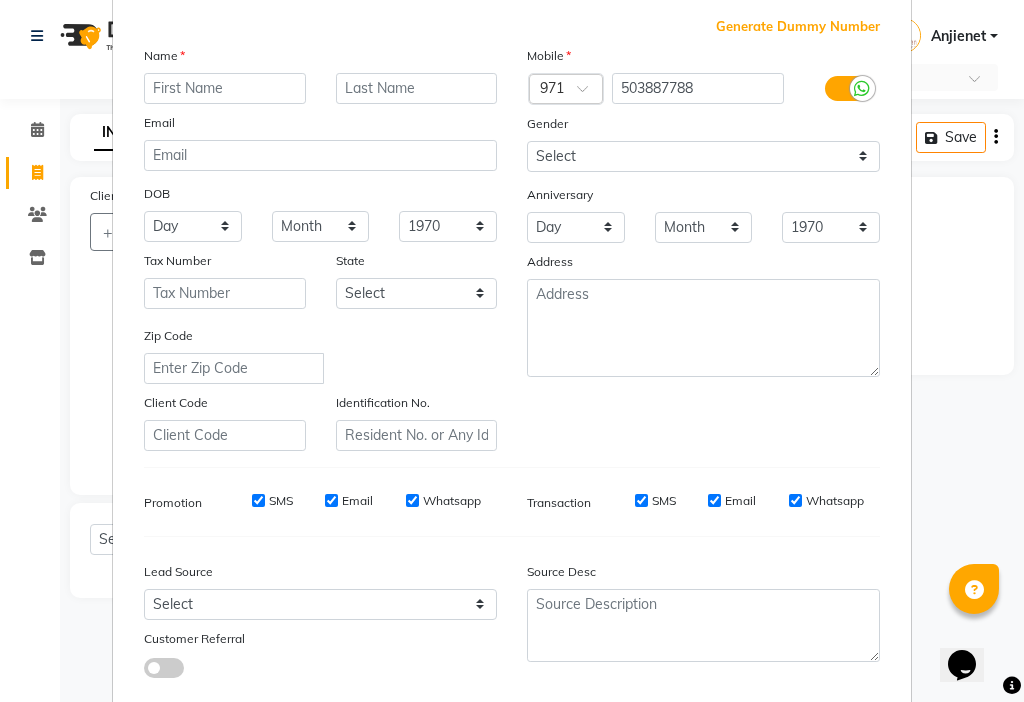 scroll, scrollTop: 221, scrollLeft: 0, axis: vertical 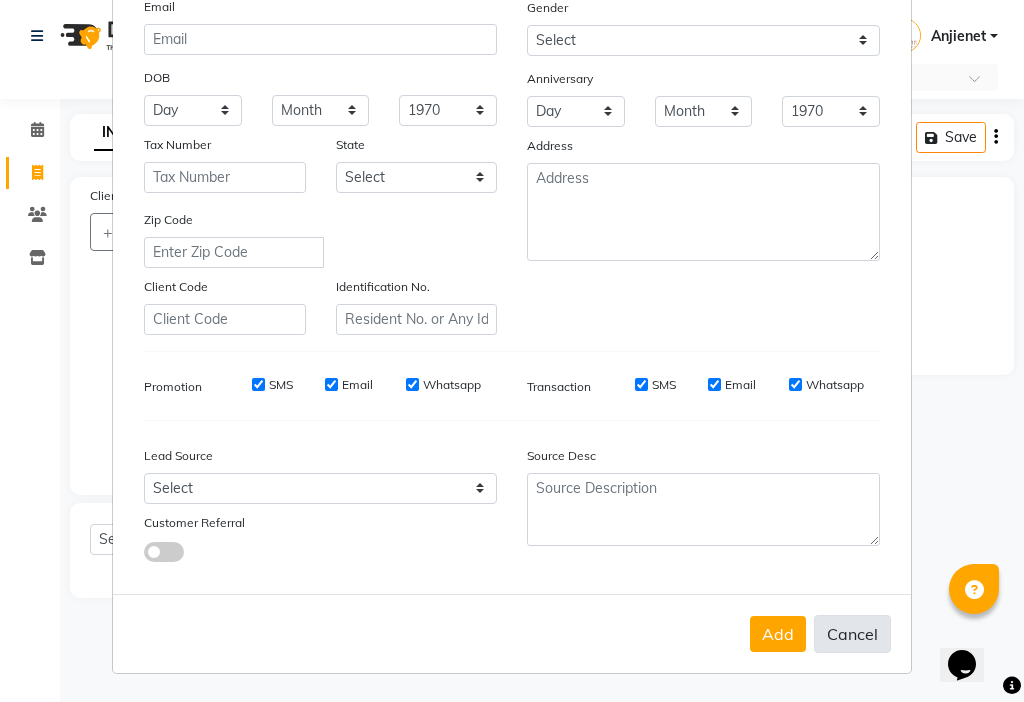 click on "Cancel" at bounding box center (852, 634) 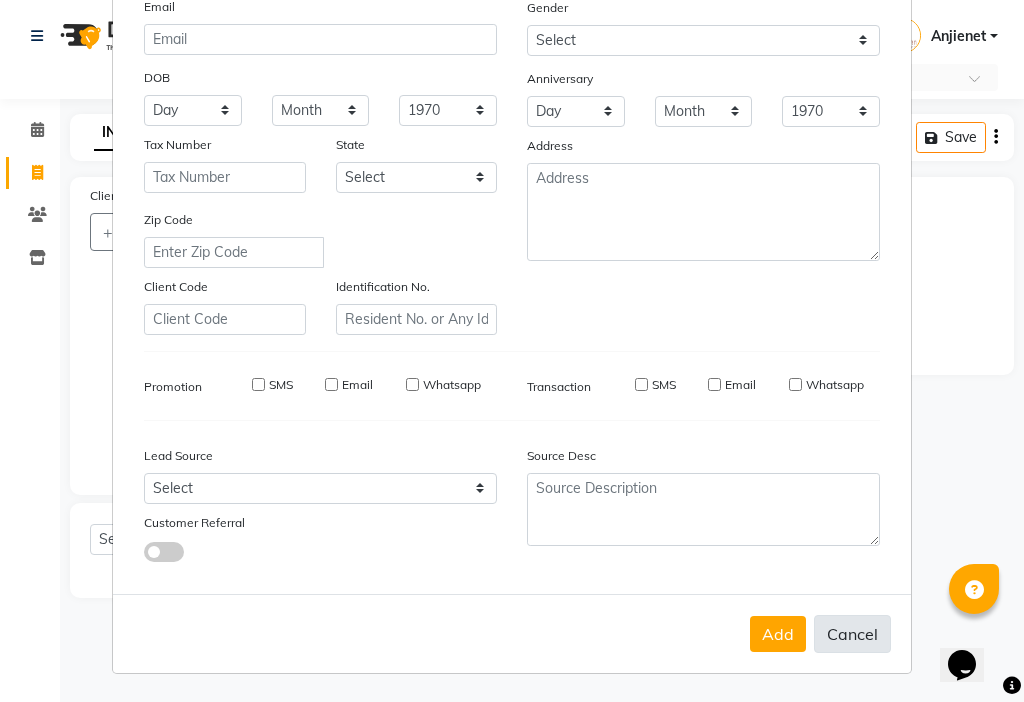 select 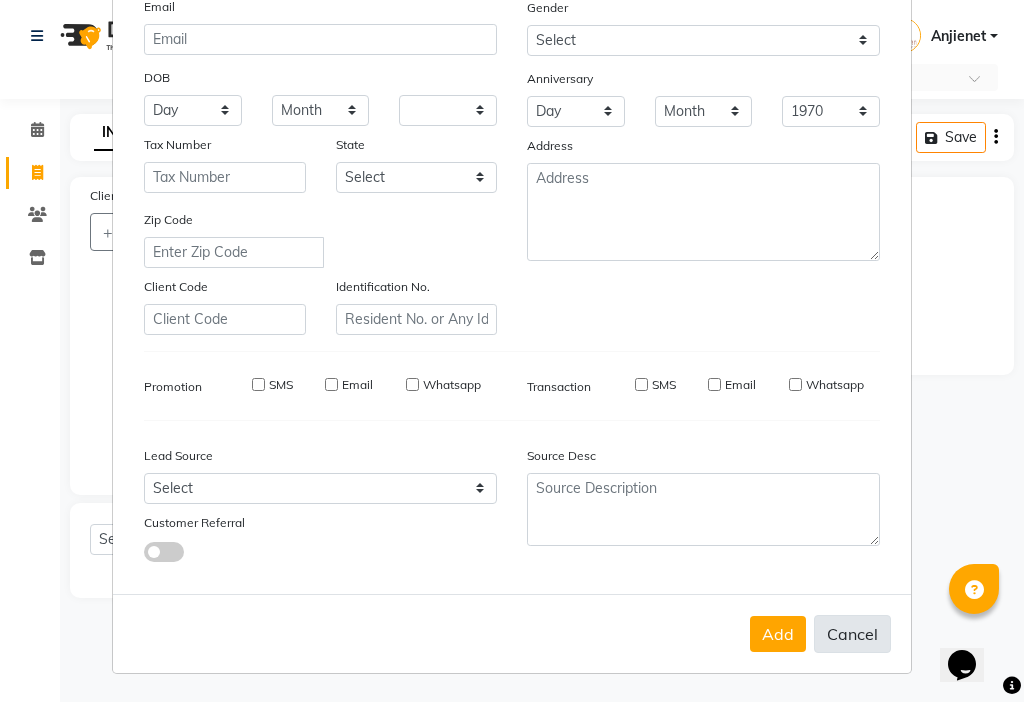 select 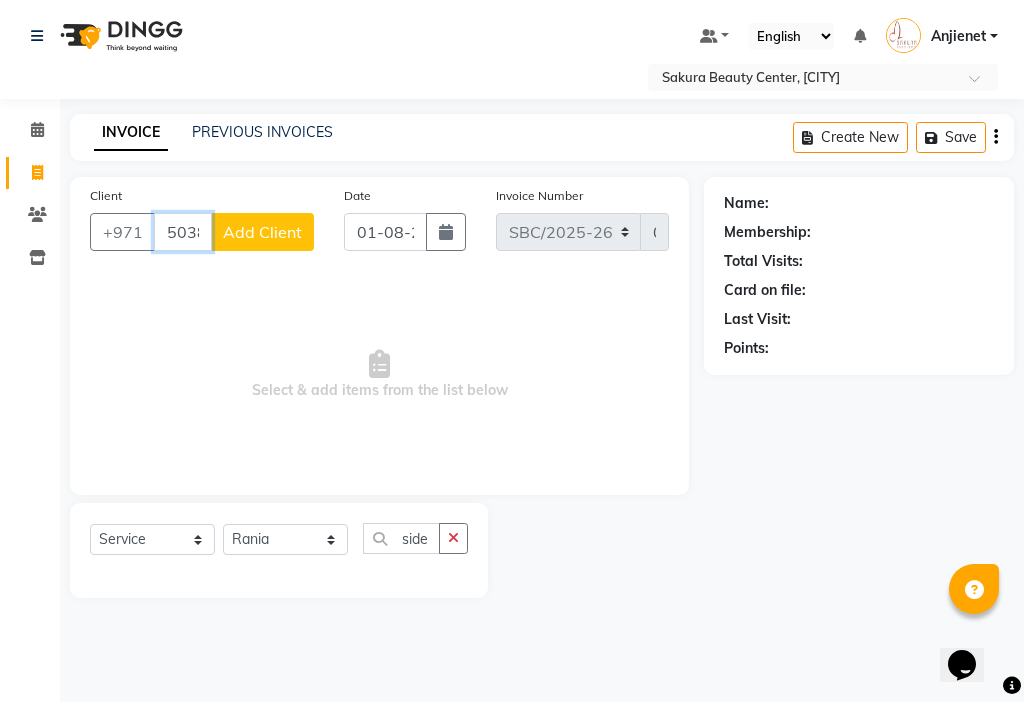 click on "503887788" at bounding box center (183, 232) 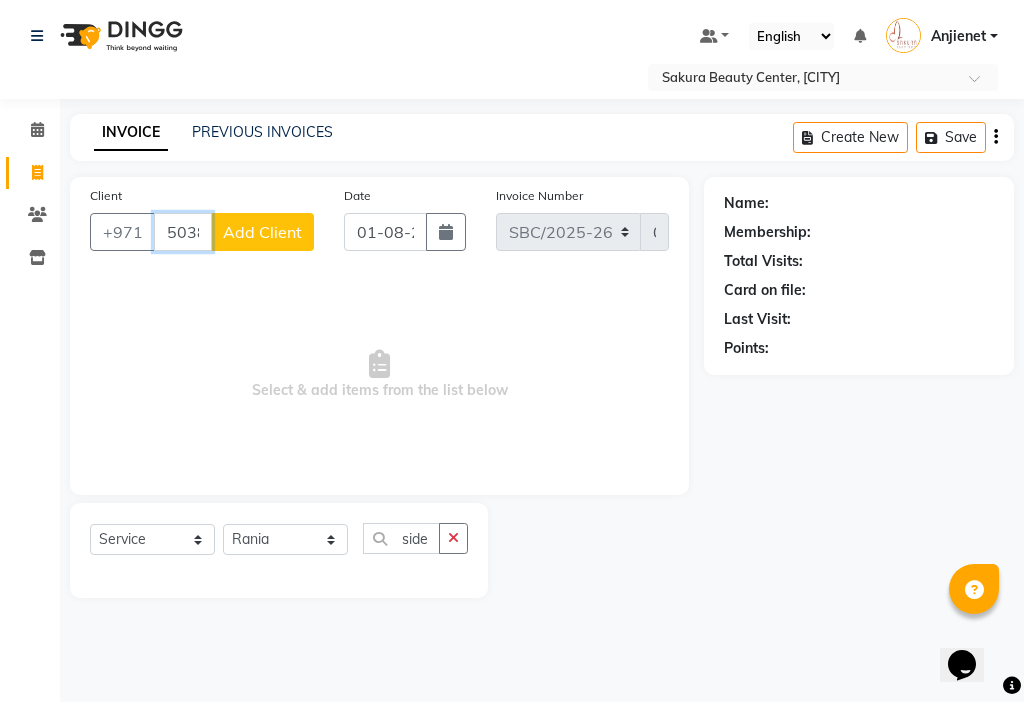 click on "503887788" at bounding box center (183, 232) 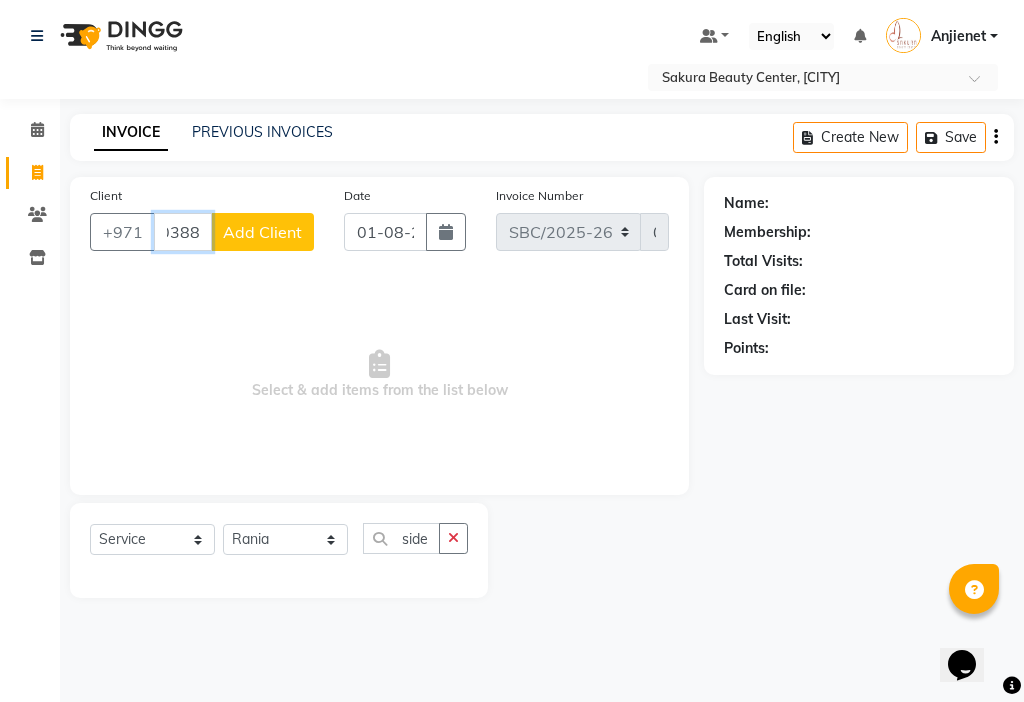 scroll, scrollTop: 0, scrollLeft: 24, axis: horizontal 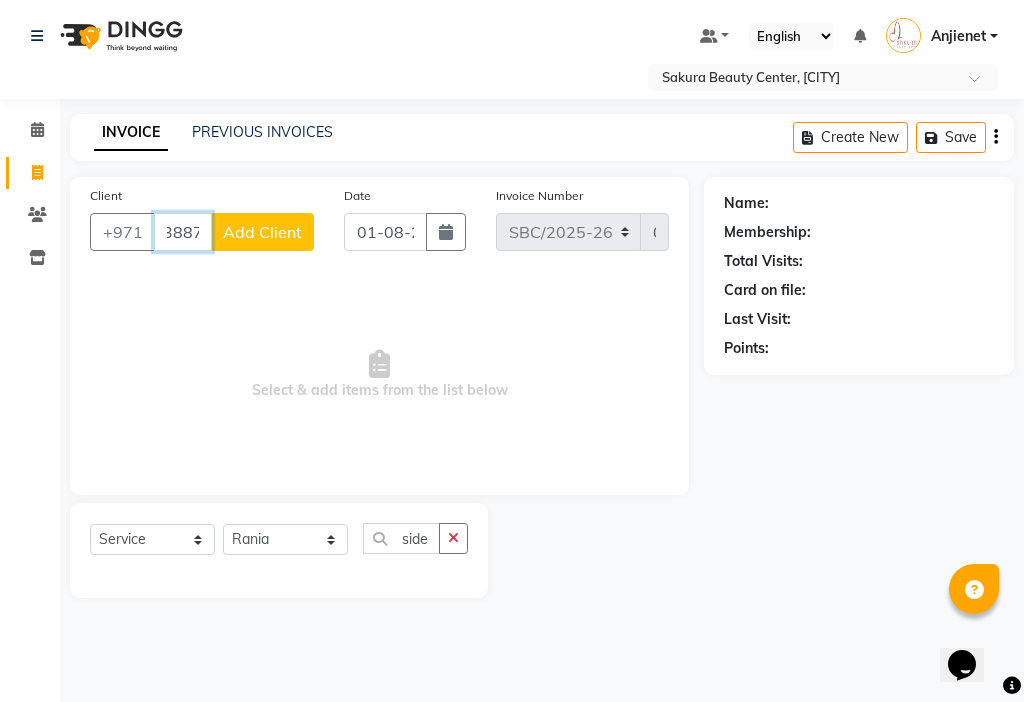 click on "503887788" at bounding box center (183, 232) 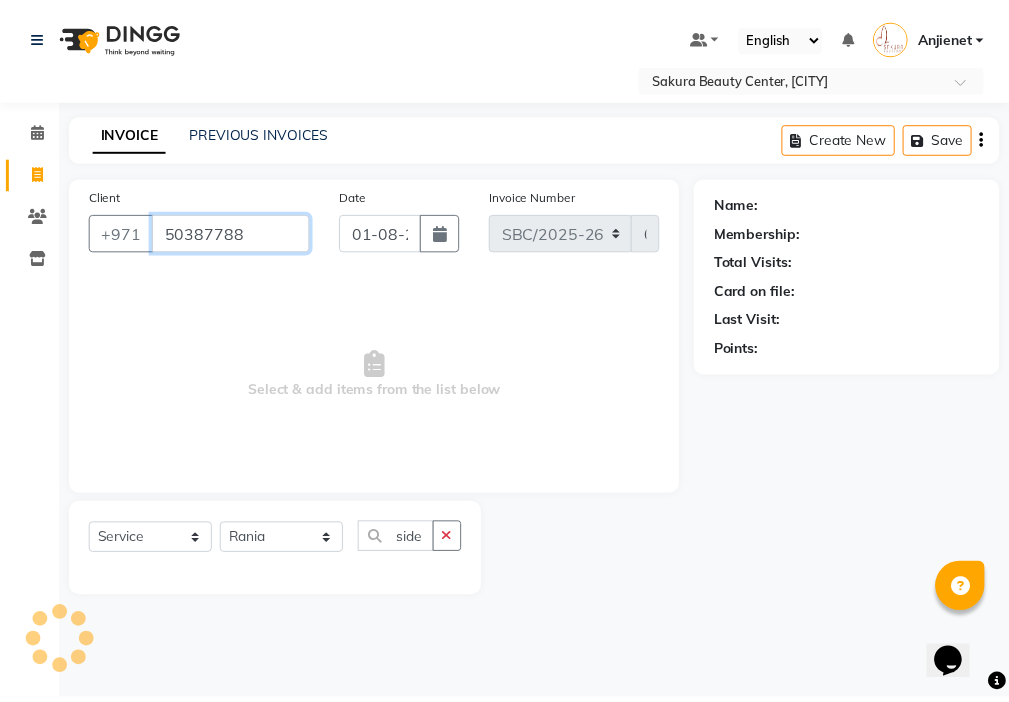 scroll, scrollTop: 0, scrollLeft: 0, axis: both 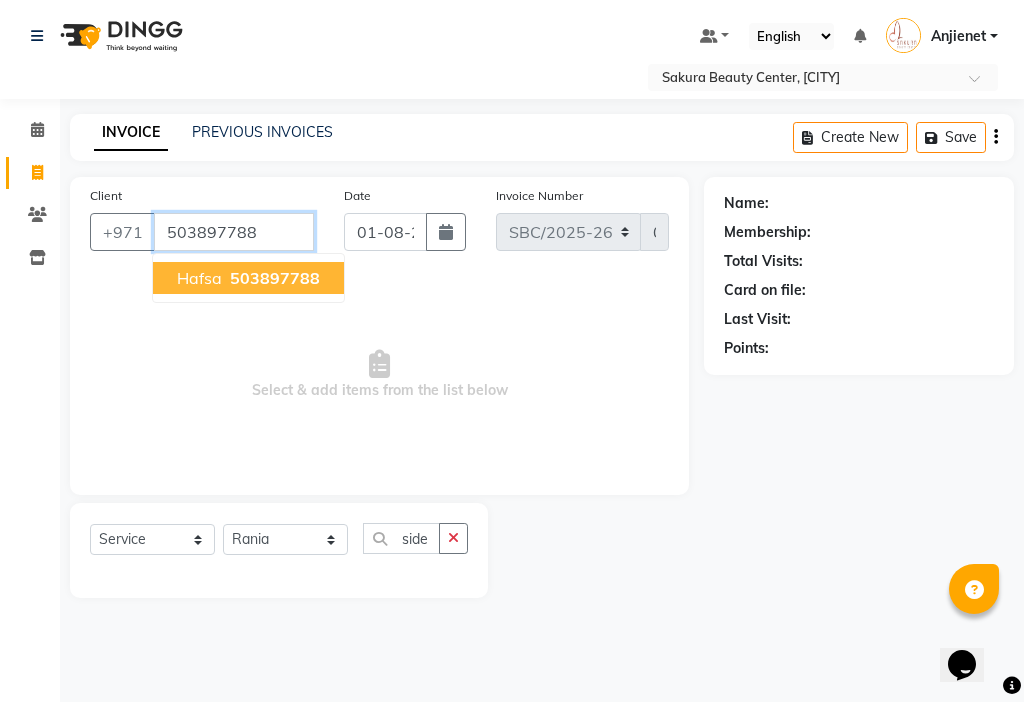 type on "503897788" 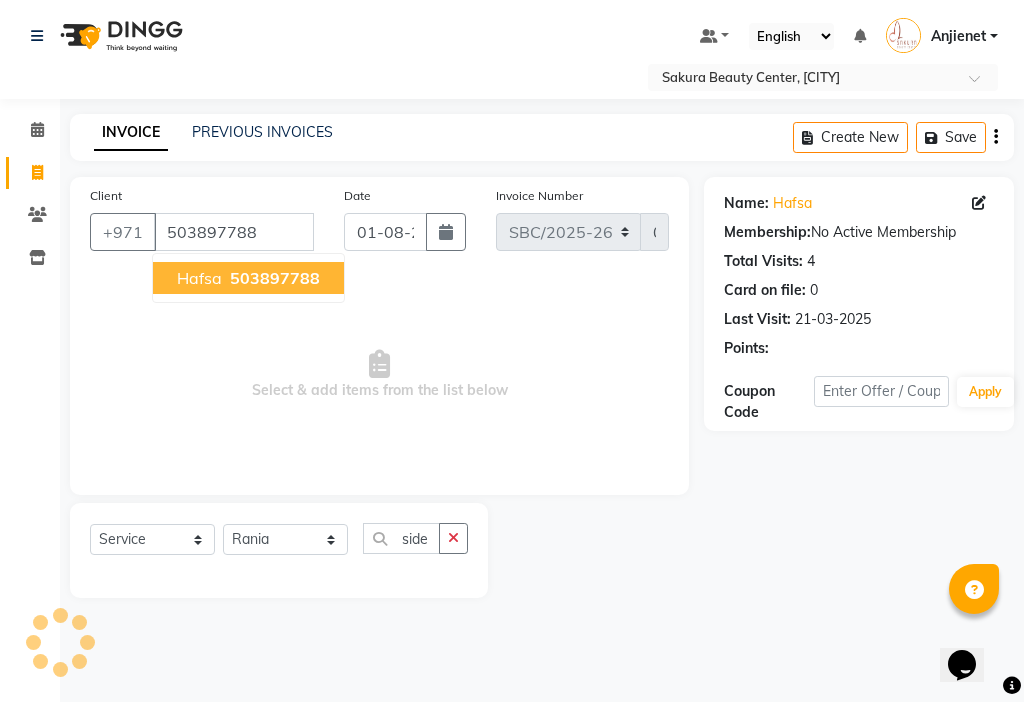 click on "503897788" at bounding box center [275, 278] 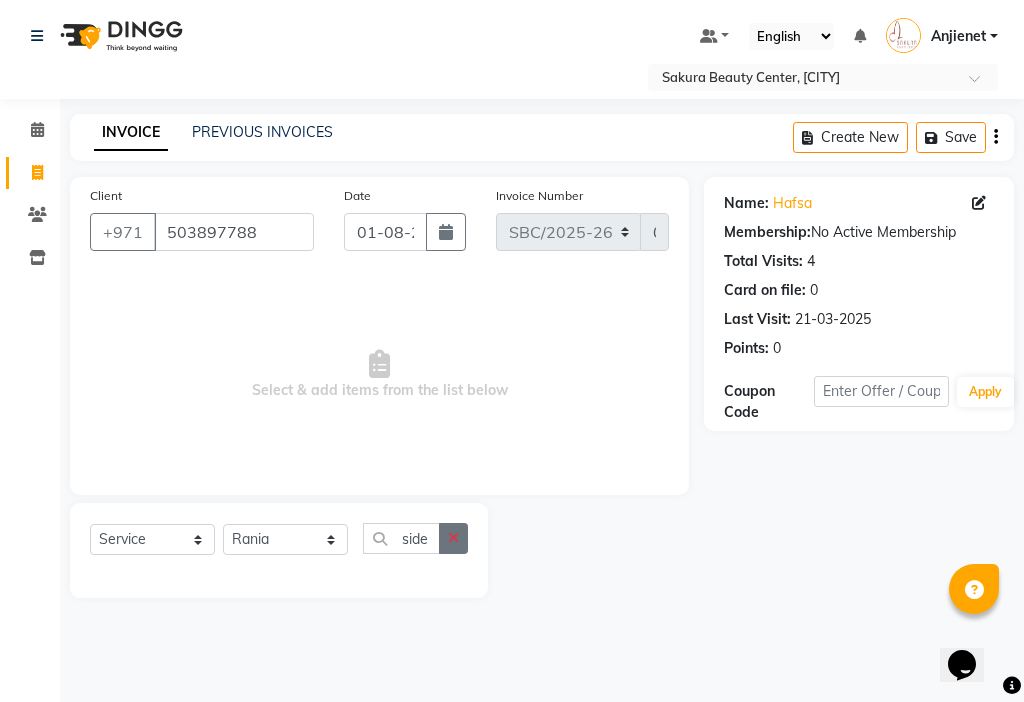 click 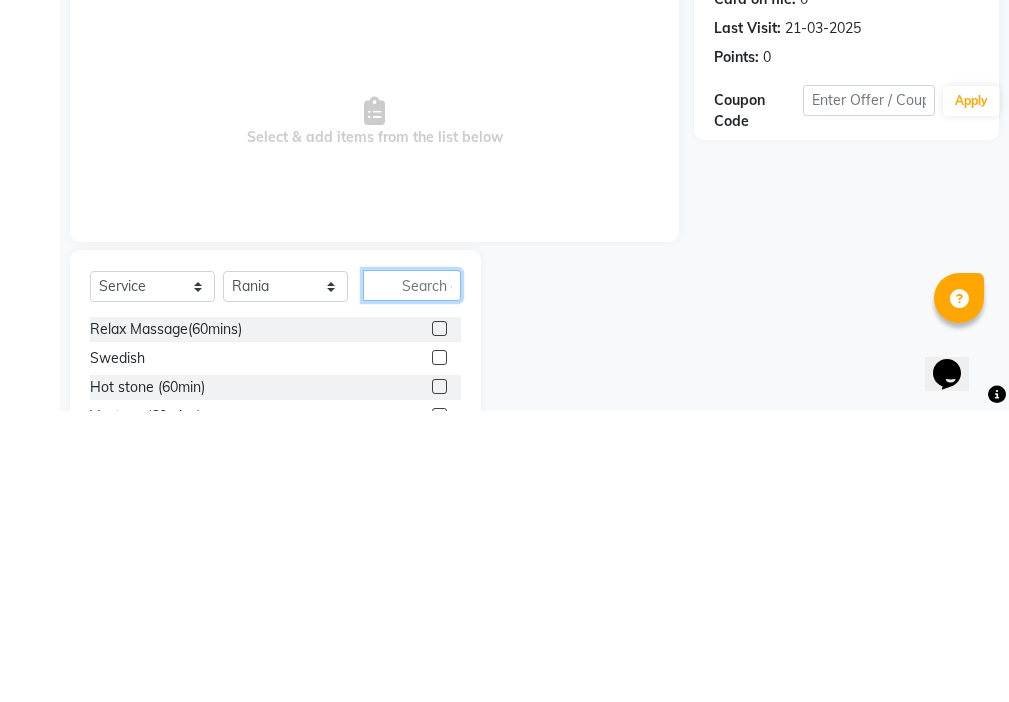 scroll, scrollTop: 16, scrollLeft: 0, axis: vertical 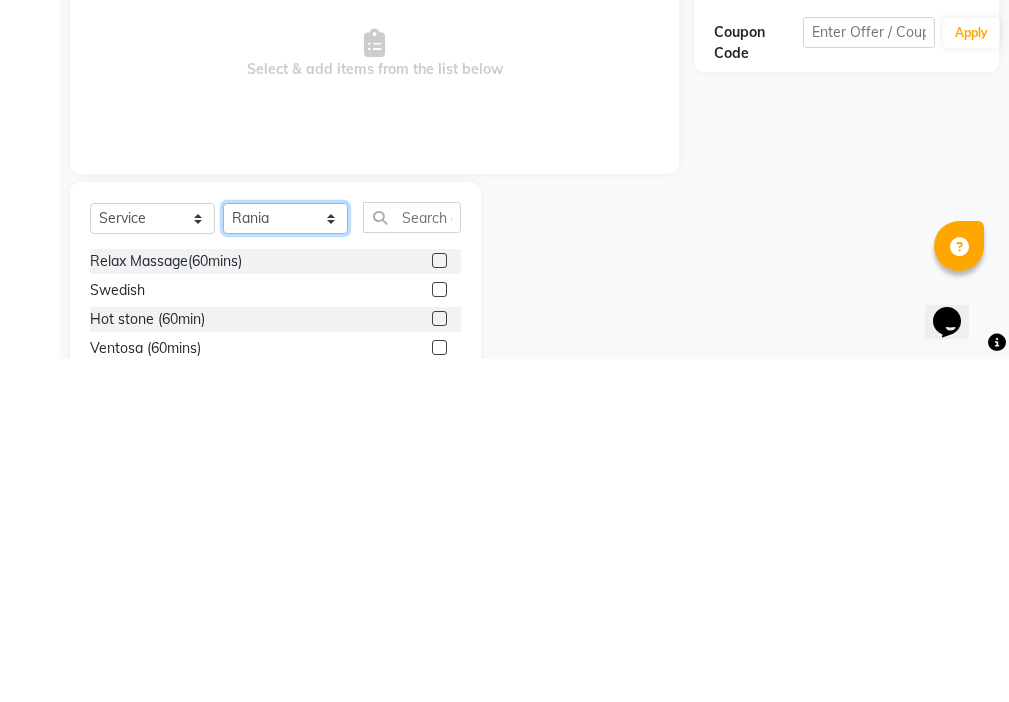 click on "Select Stylist Anjienet [FIRST] [FIRST] [FIRST] marry [FIRST] [FIRST] [FIRST] [FIRST]" 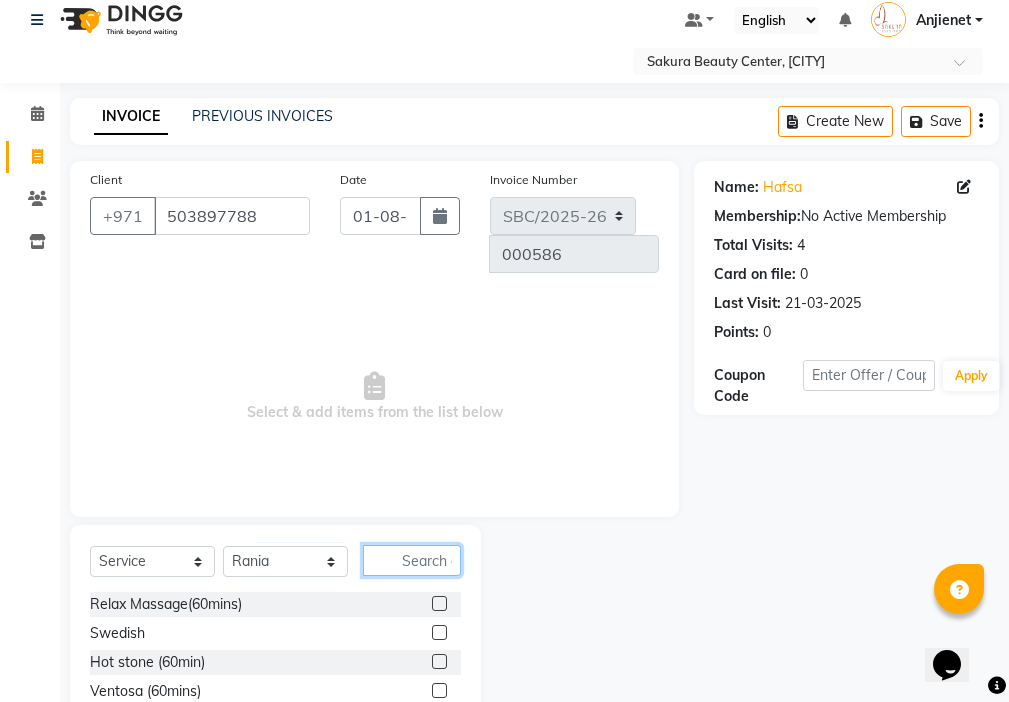 click 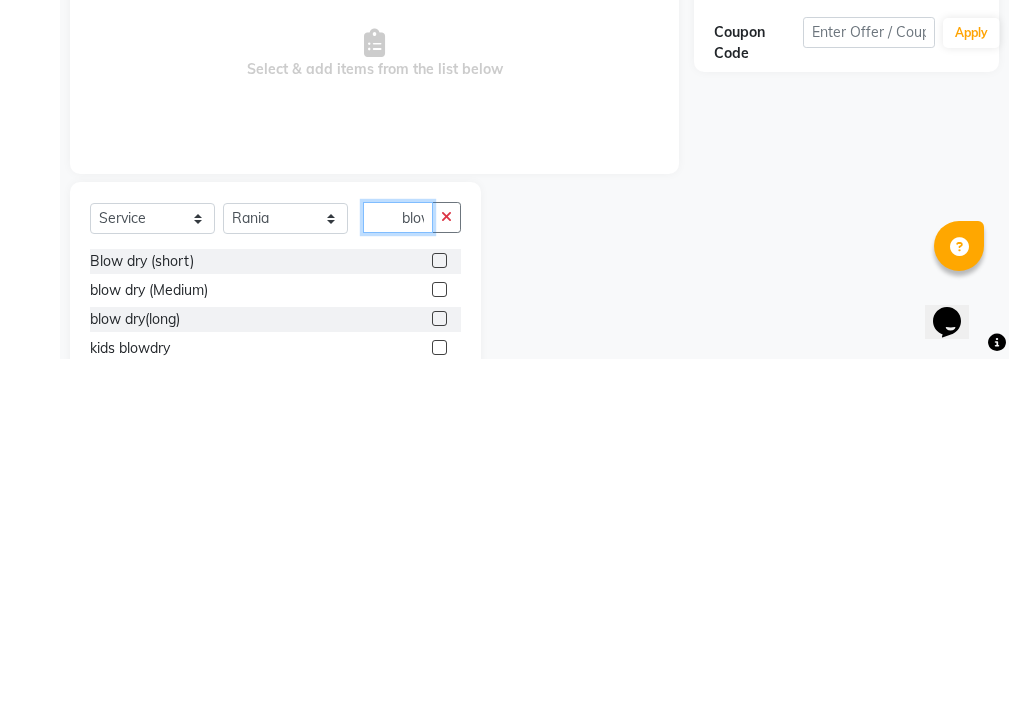 scroll, scrollTop: 0, scrollLeft: 8, axis: horizontal 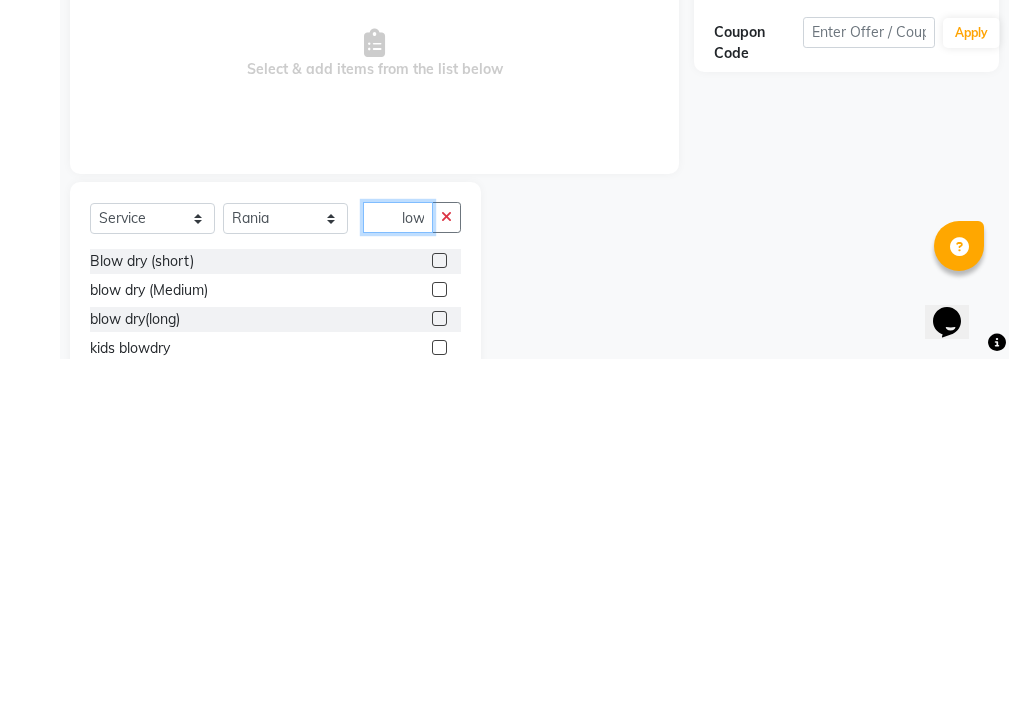 type on "blow" 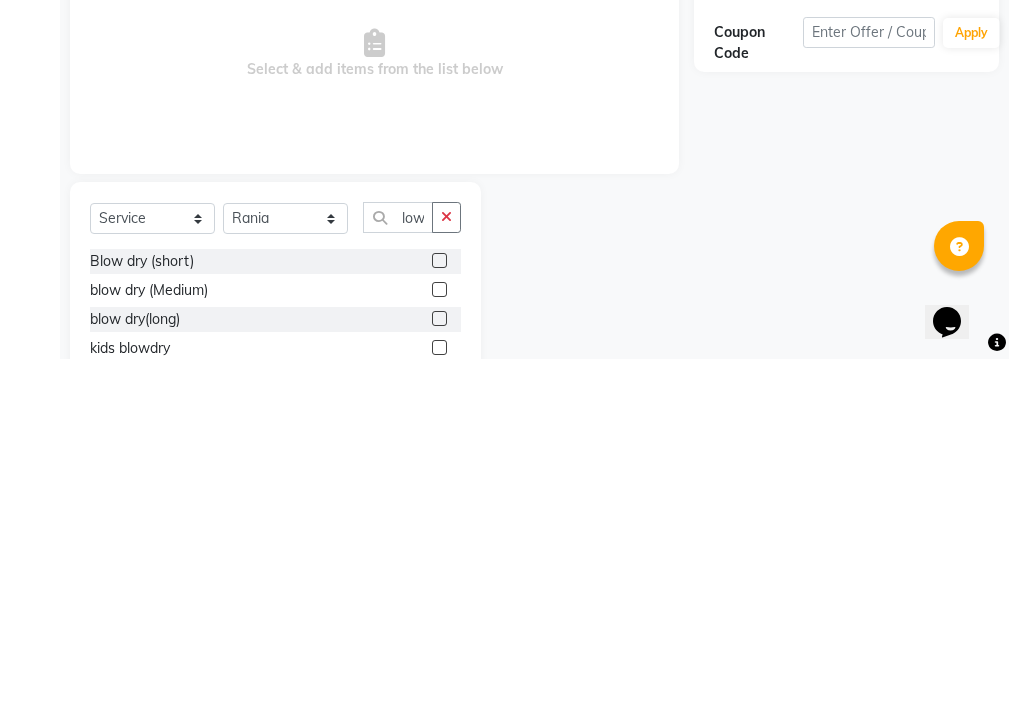 click 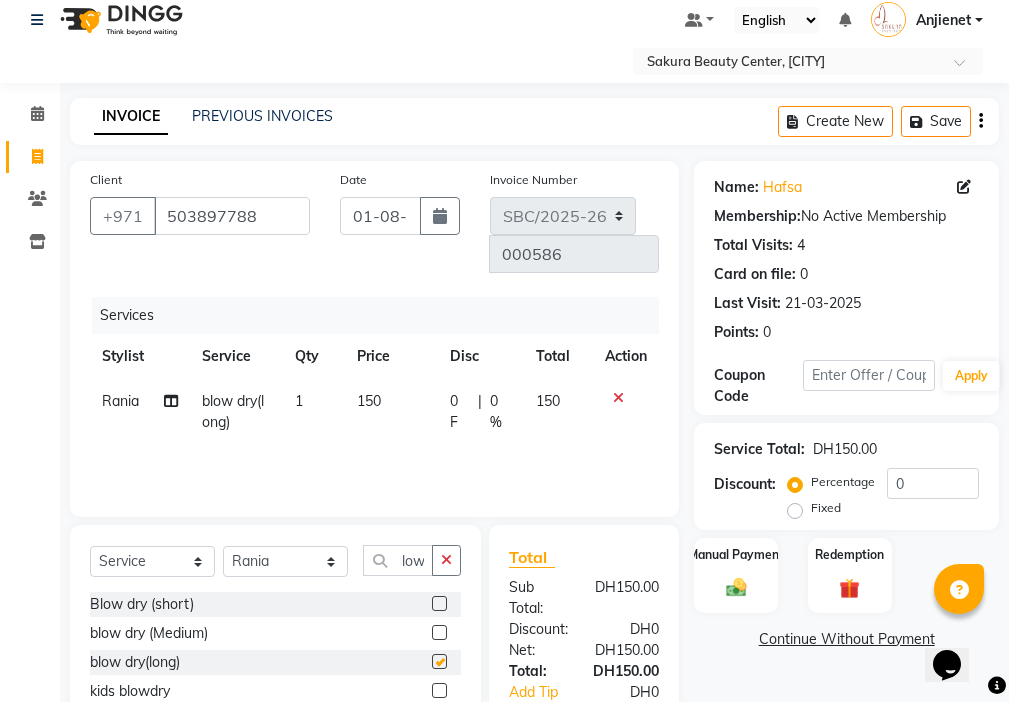 scroll, scrollTop: 0, scrollLeft: 0, axis: both 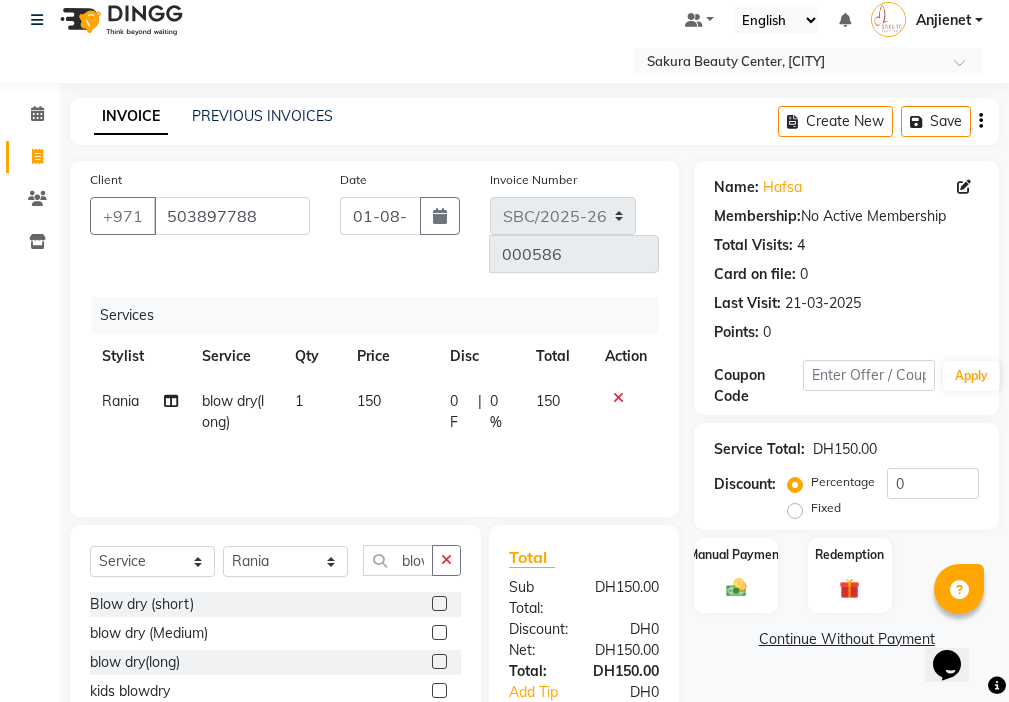checkbox on "false" 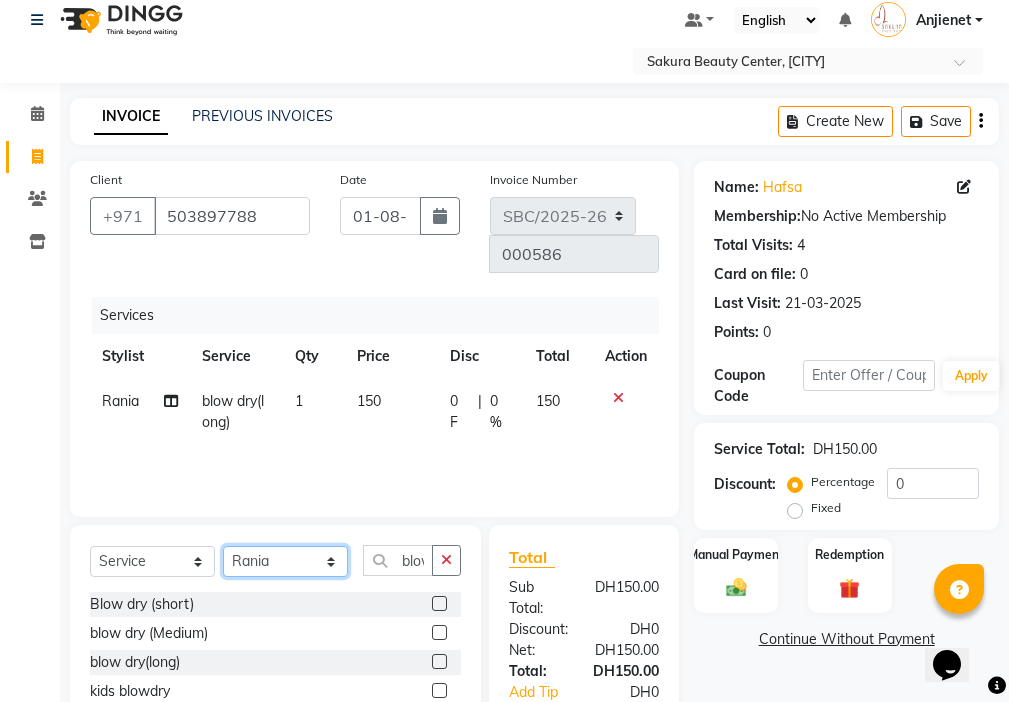 click on "Select Stylist Anjienet [FIRST] [FIRST] [FIRST] marry [FIRST] [FIRST] [FIRST] [FIRST]" 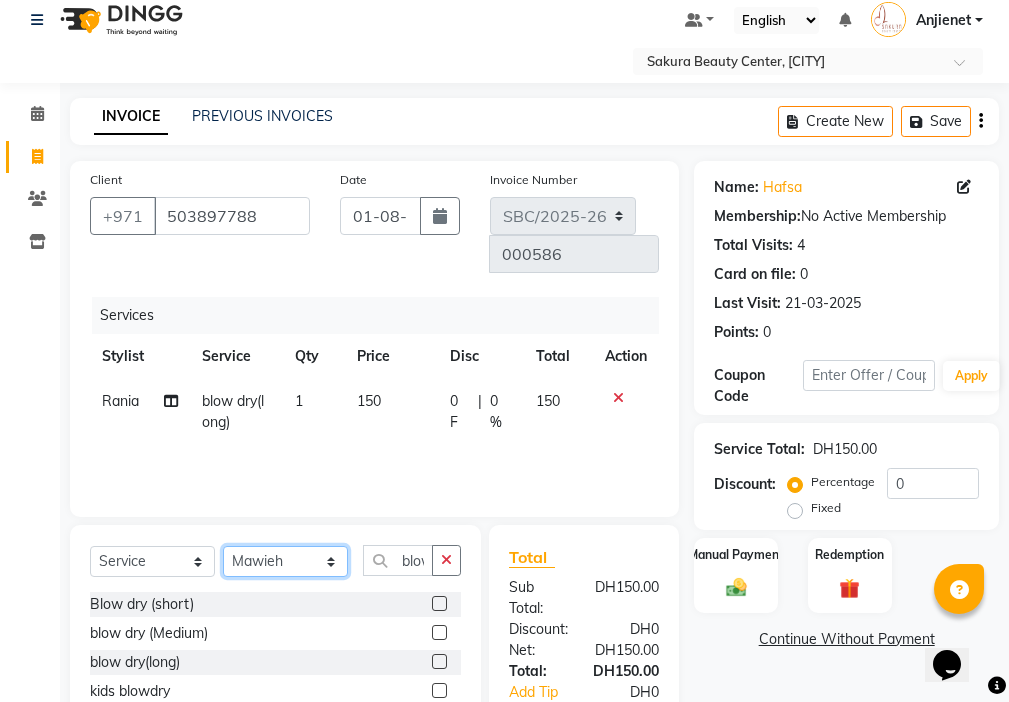 click on "Select Stylist Anjienet [FIRST] [FIRST] [FIRST] marry [FIRST] [FIRST] [FIRST] [FIRST]" 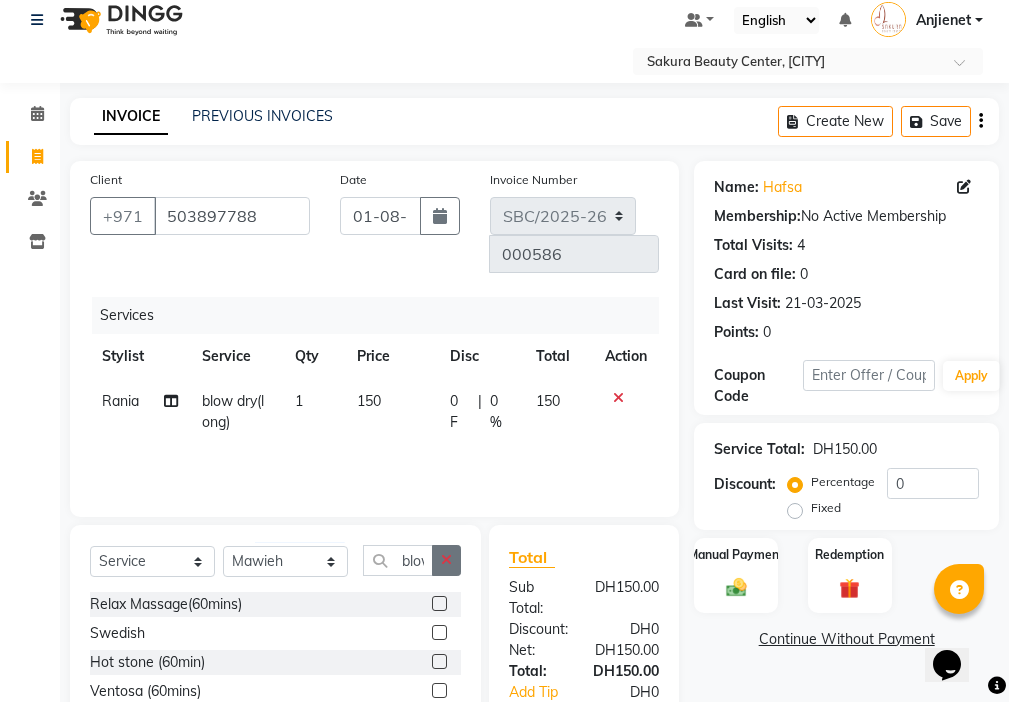 click 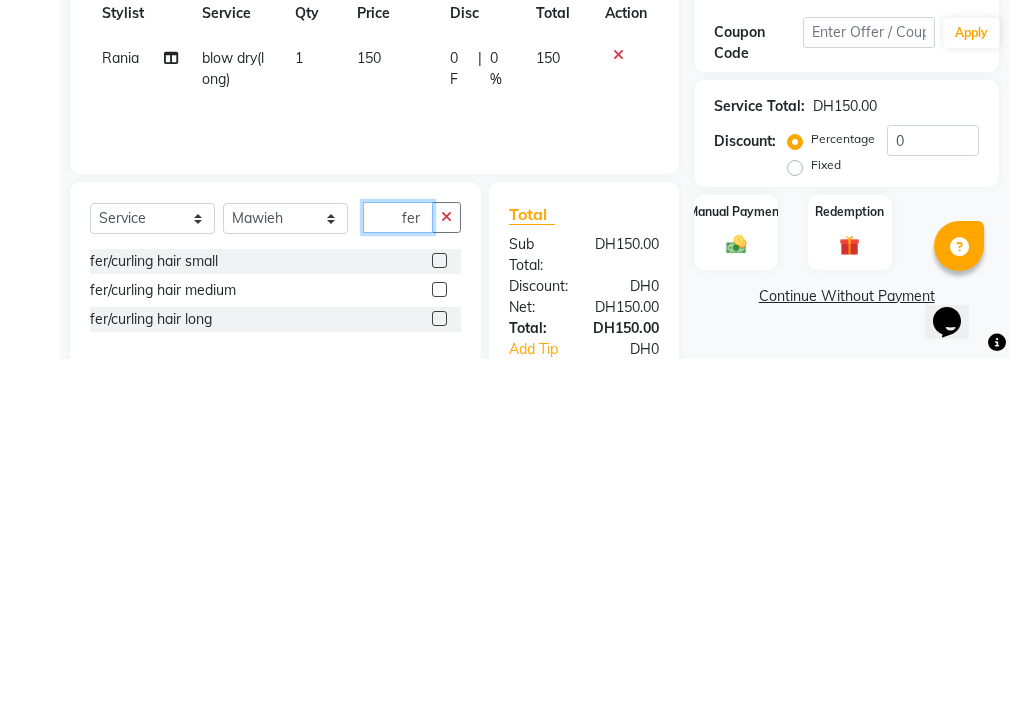 type on "fer" 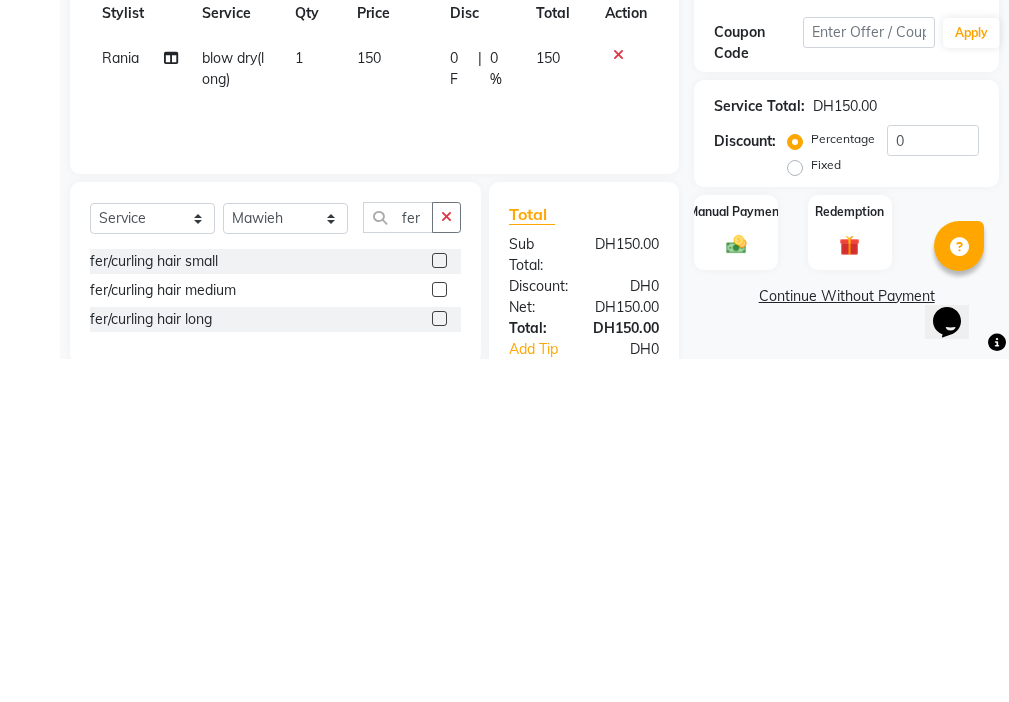 click 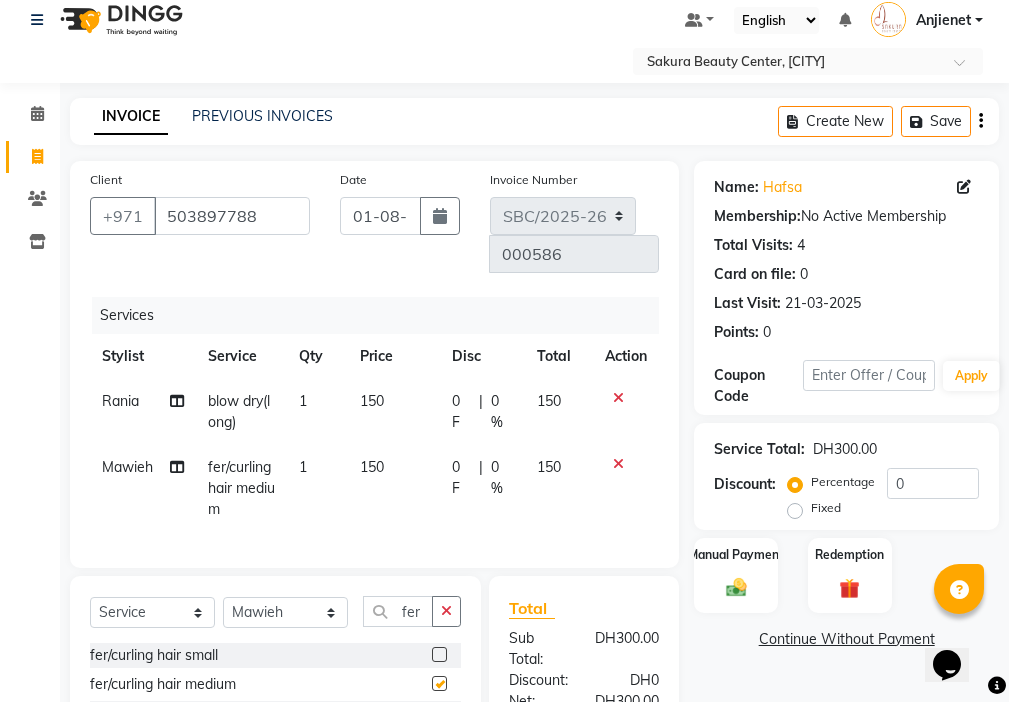 checkbox on "false" 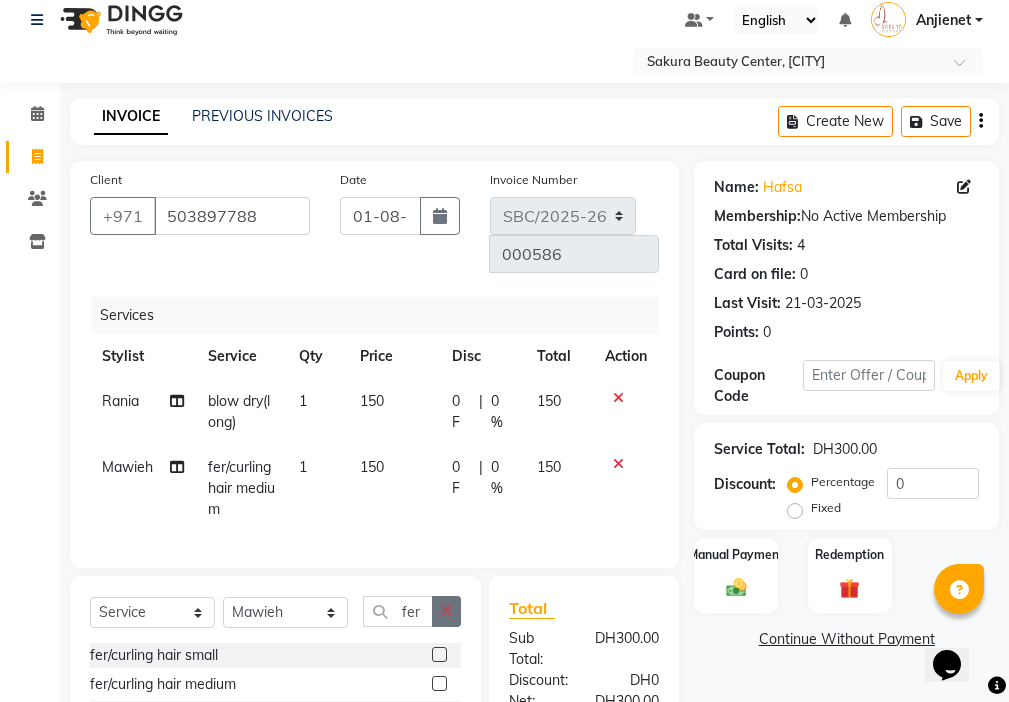 click 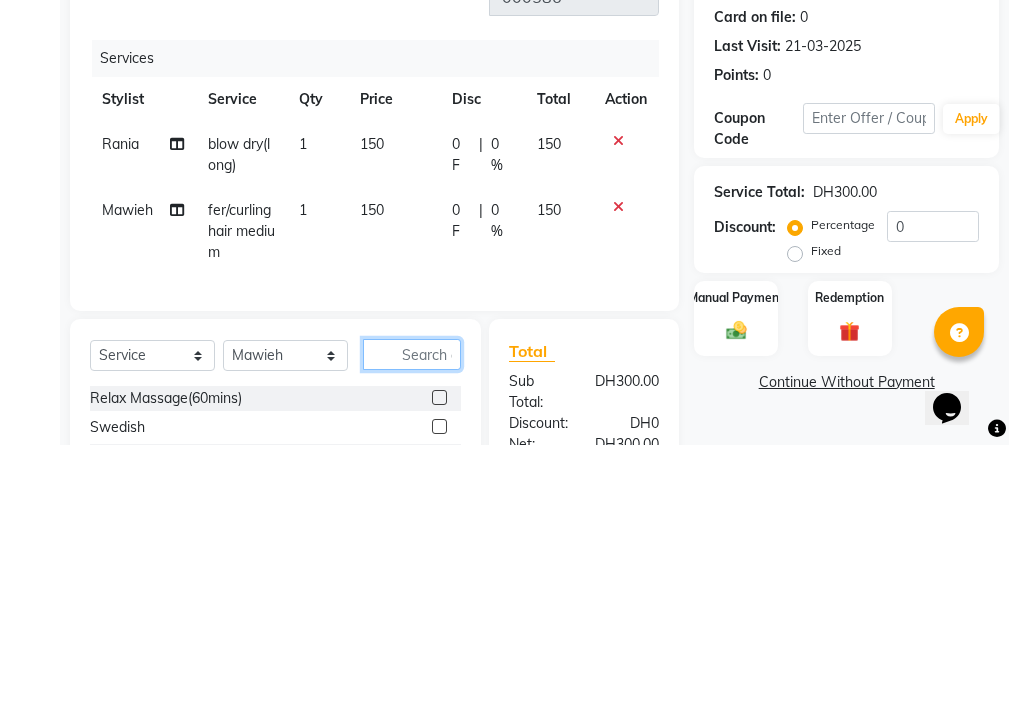scroll, scrollTop: 82, scrollLeft: 0, axis: vertical 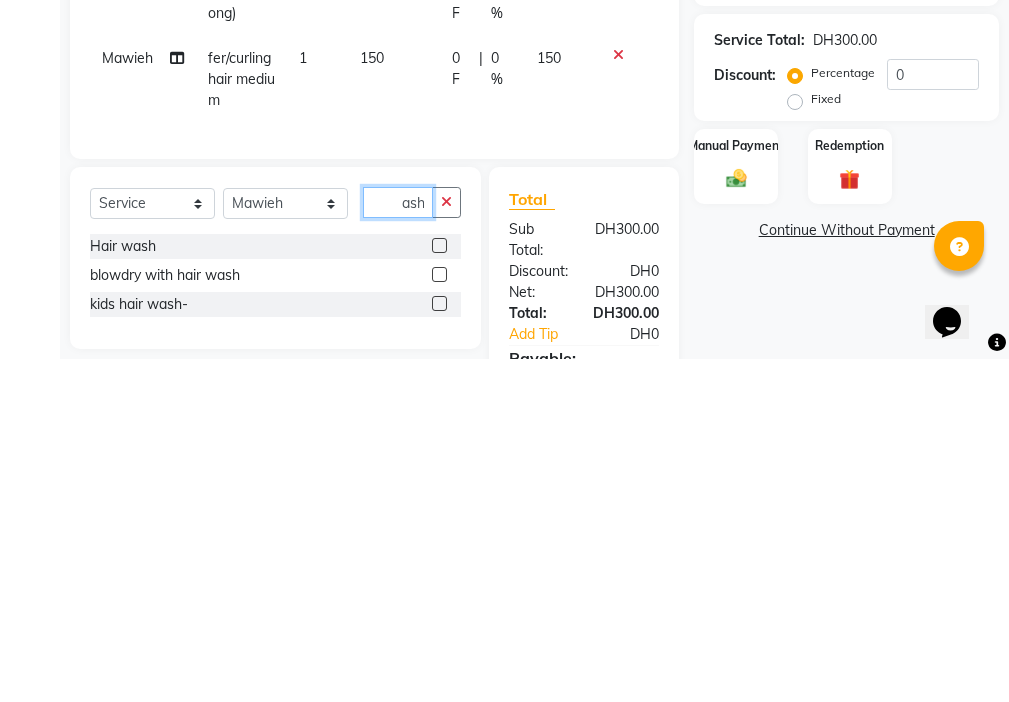 type on "wash" 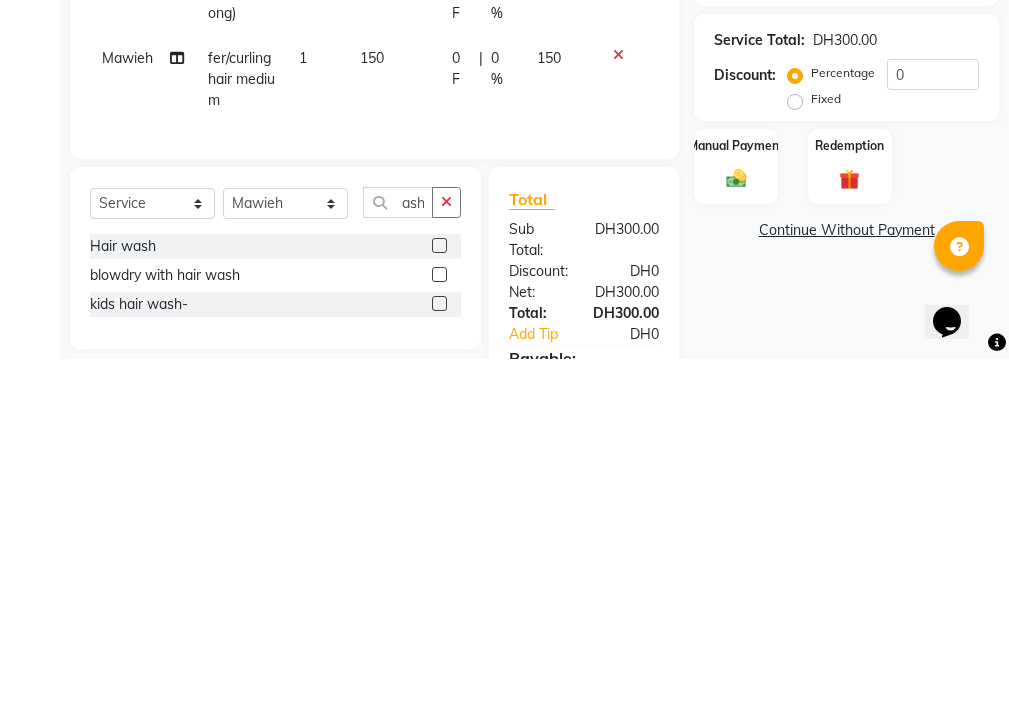 click 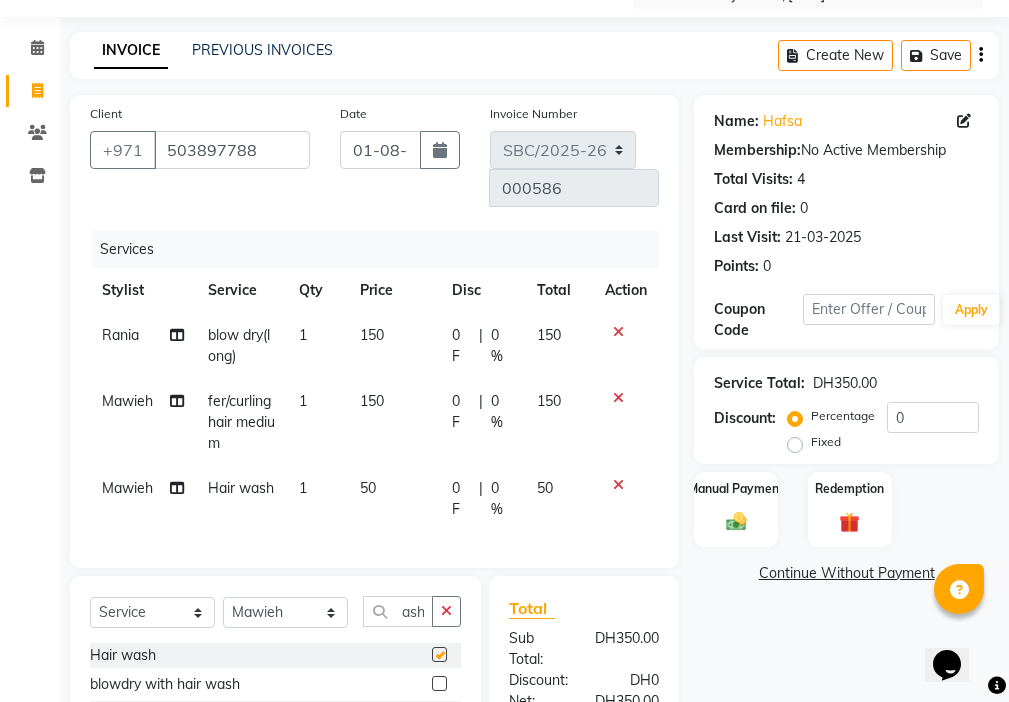 scroll, scrollTop: 0, scrollLeft: 0, axis: both 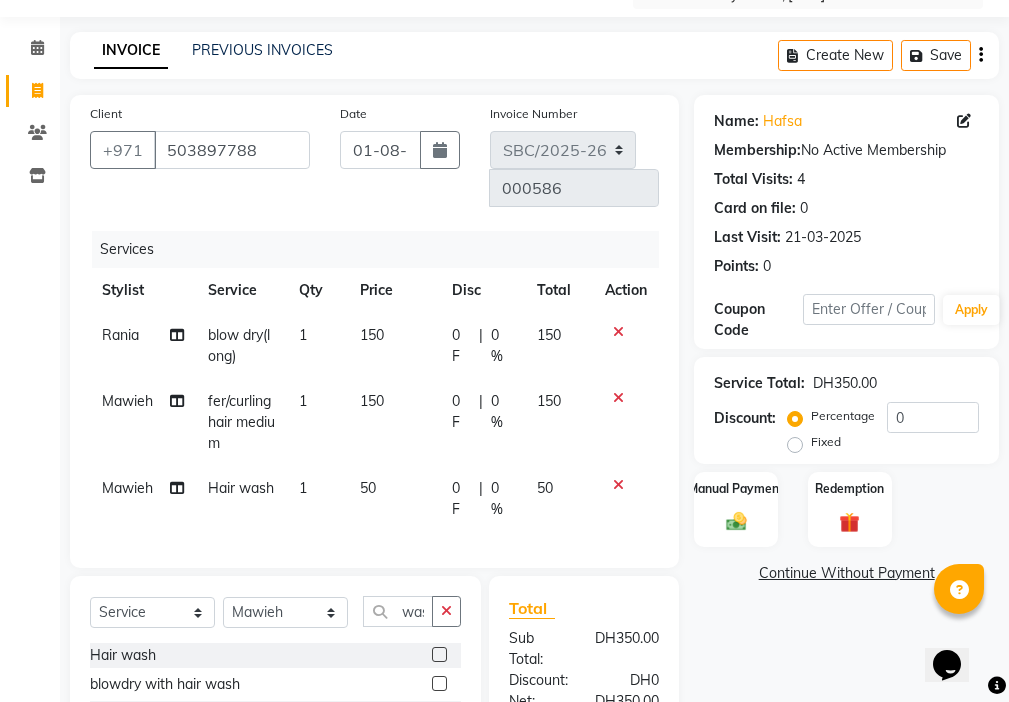 checkbox on "false" 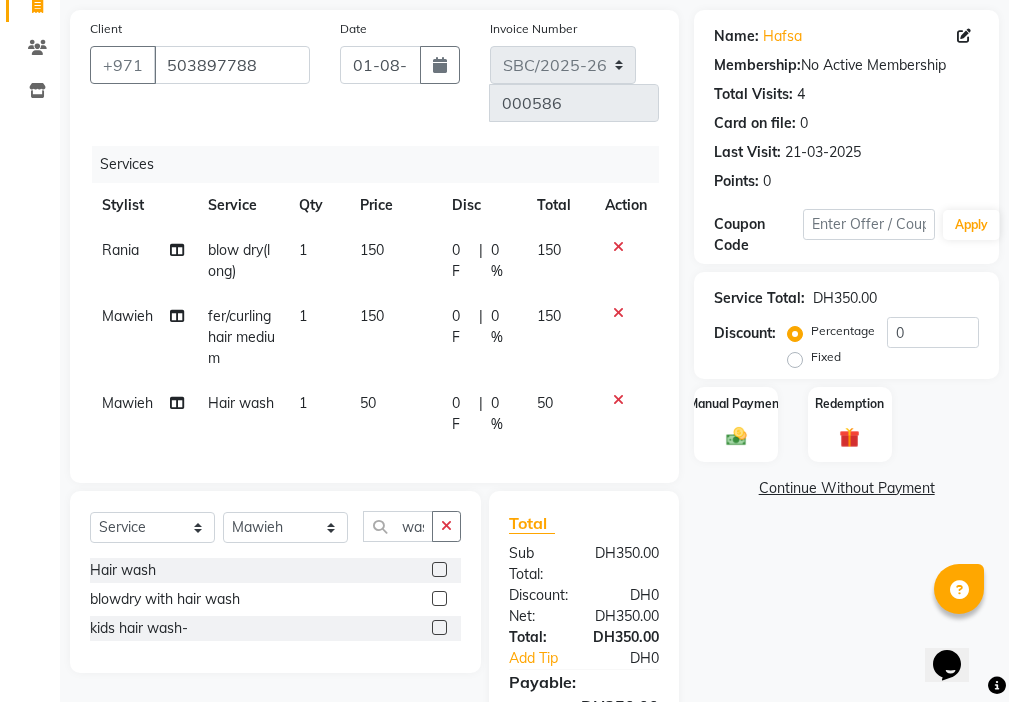 scroll, scrollTop: 171, scrollLeft: 0, axis: vertical 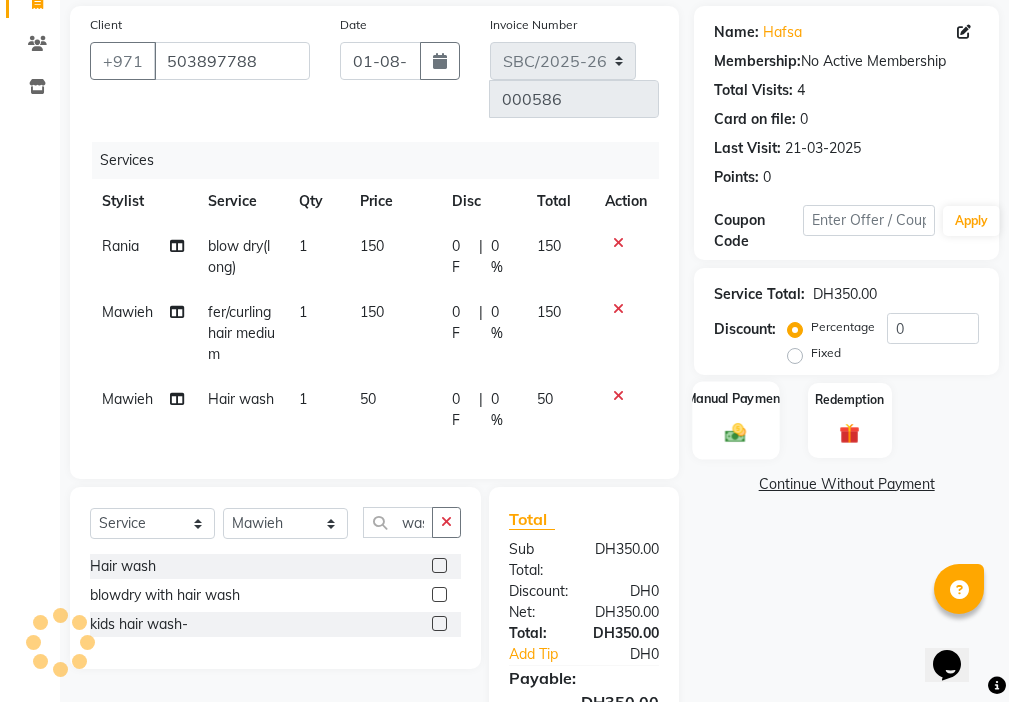 click 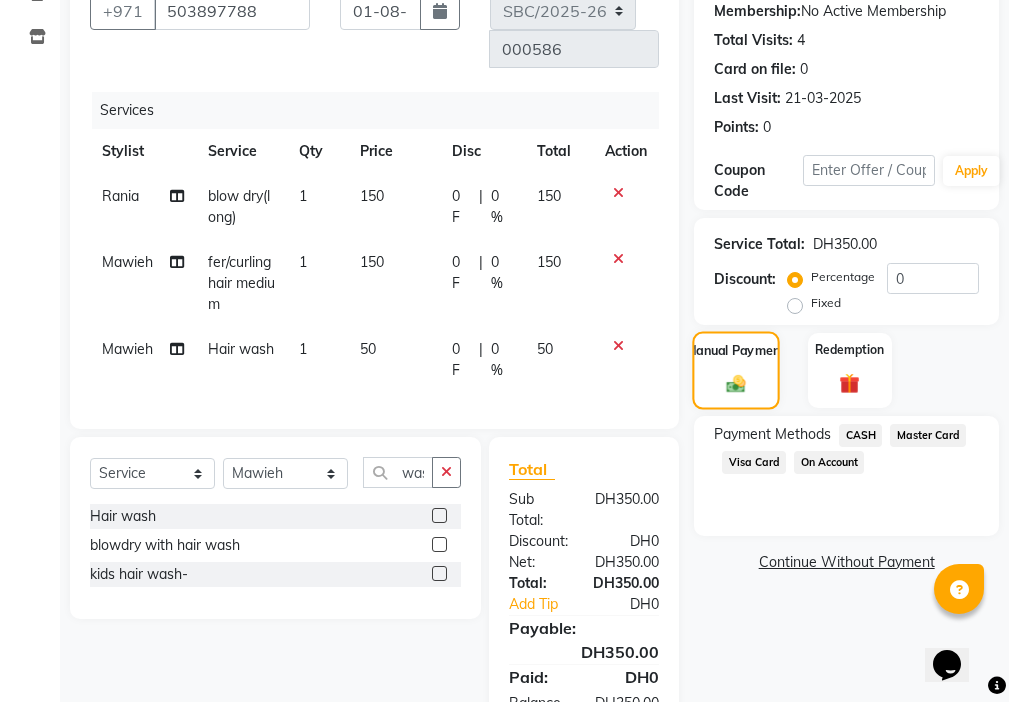scroll, scrollTop: 264, scrollLeft: 0, axis: vertical 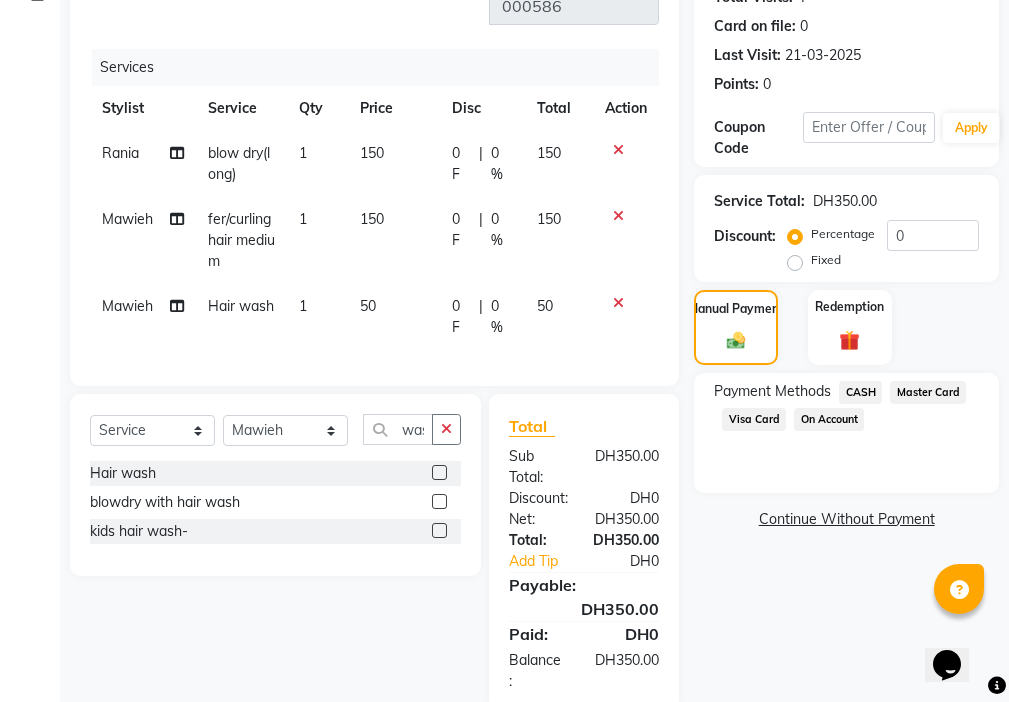 click on "Visa Card" 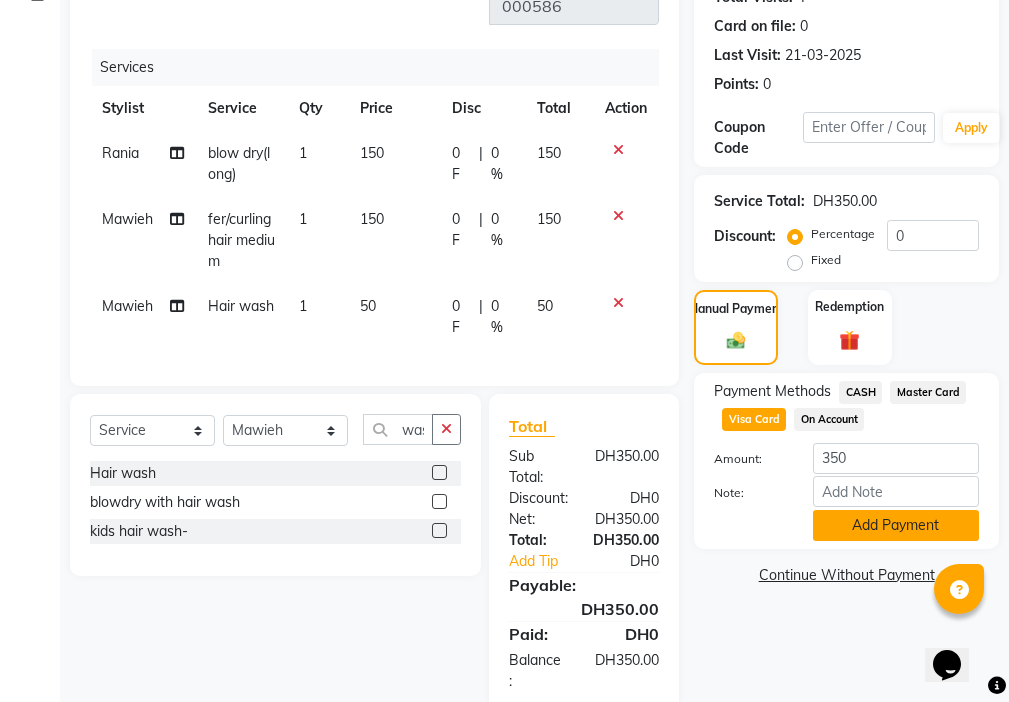 click on "Add Payment" 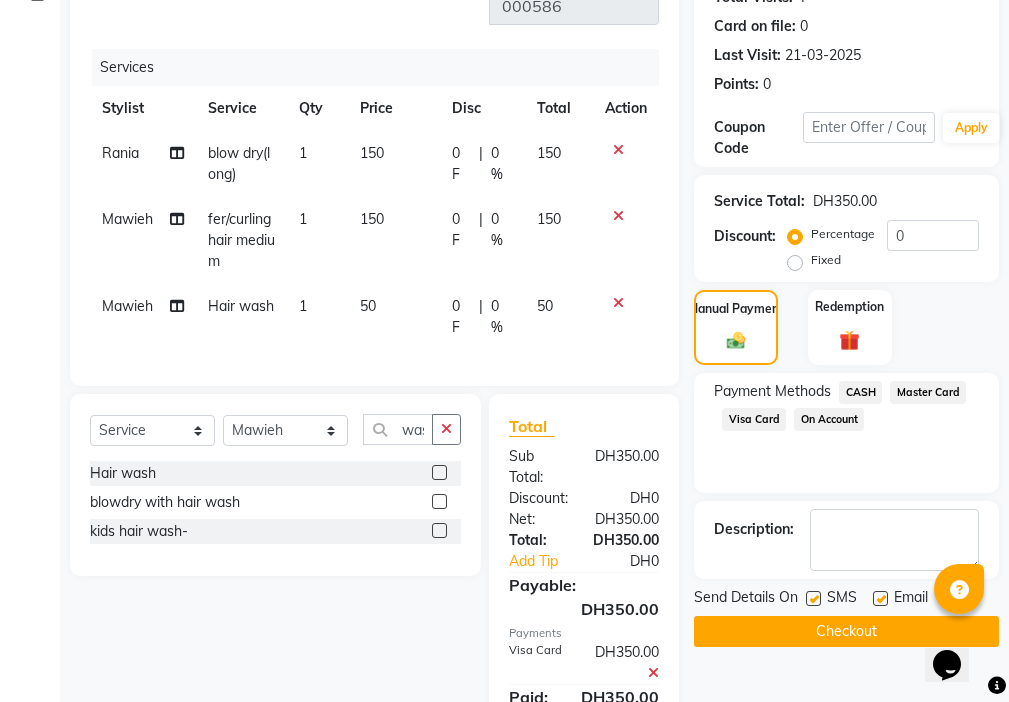 click 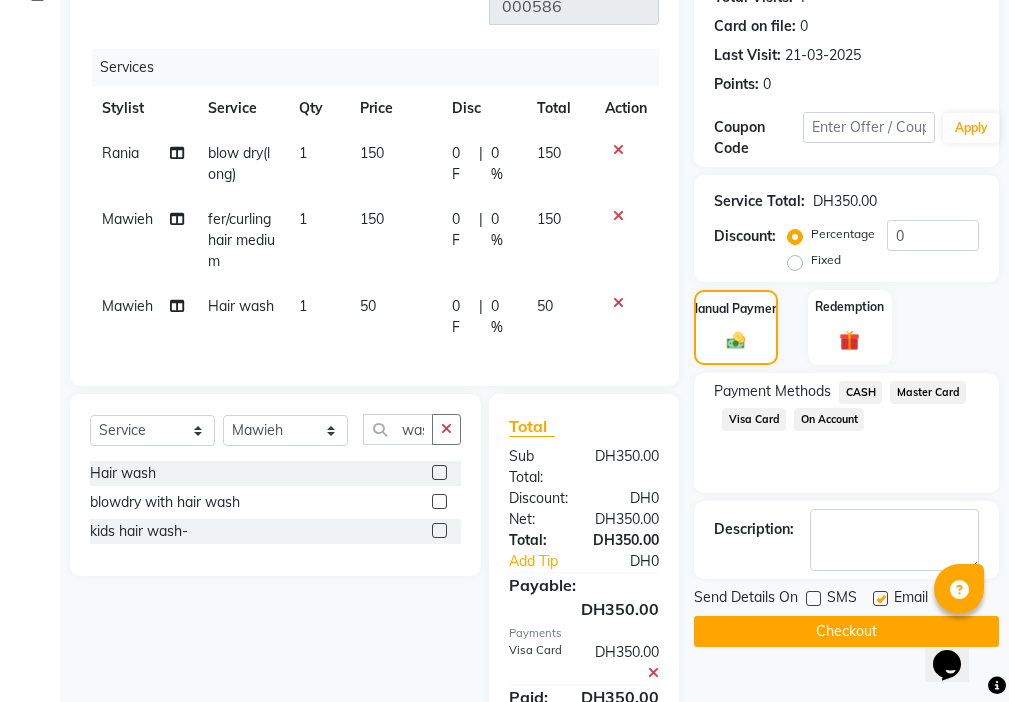 click 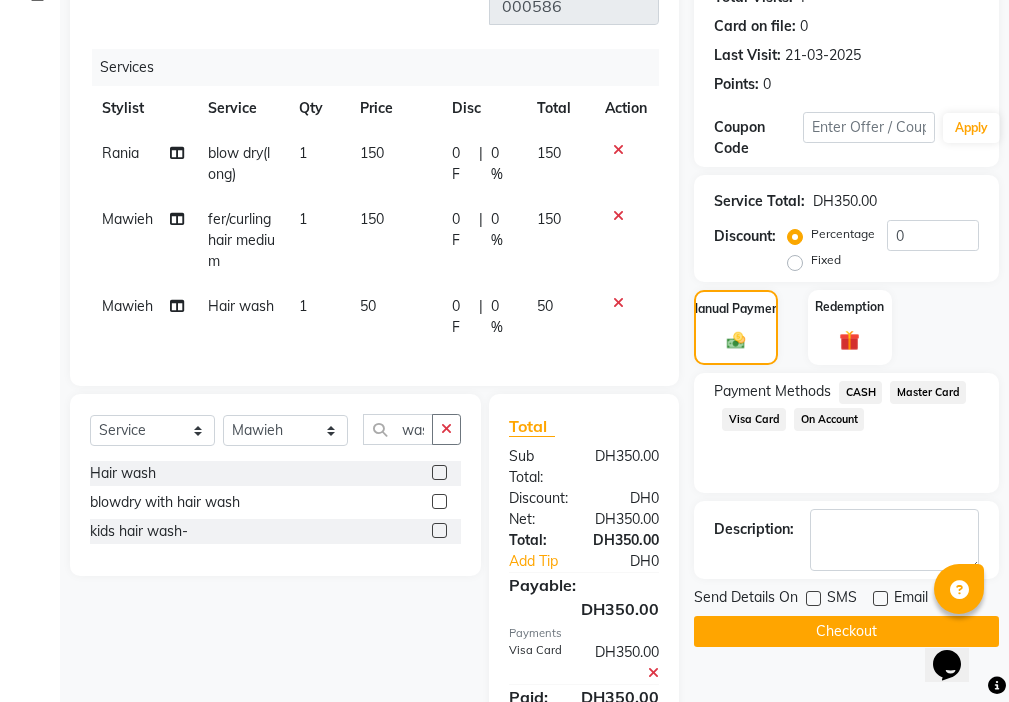 click on "Checkout" 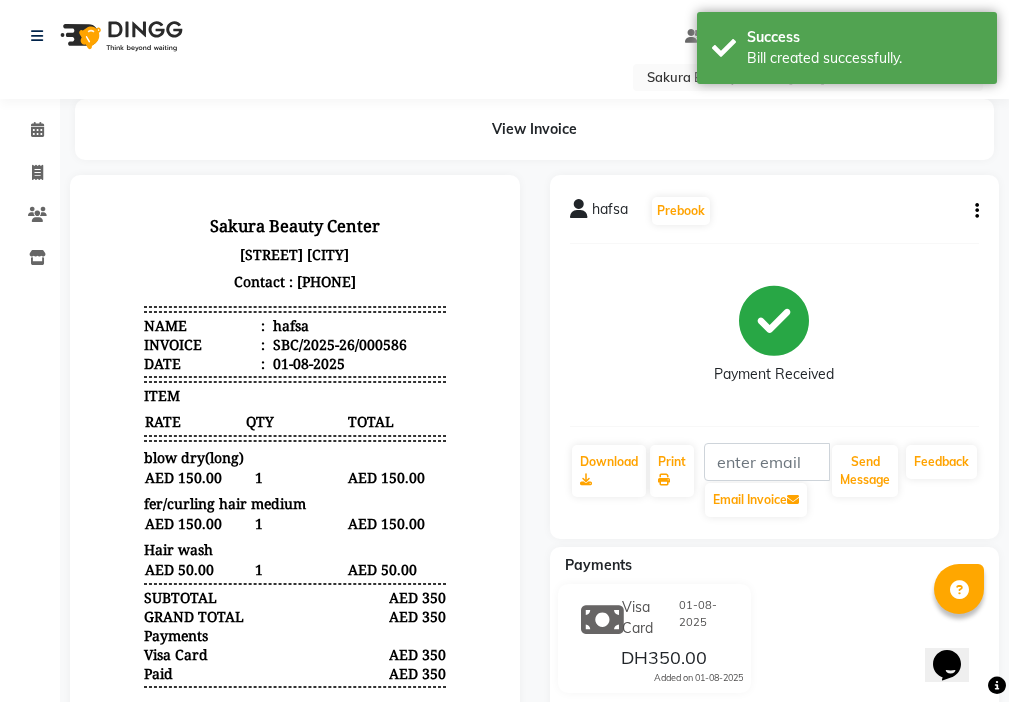 scroll, scrollTop: 0, scrollLeft: 0, axis: both 